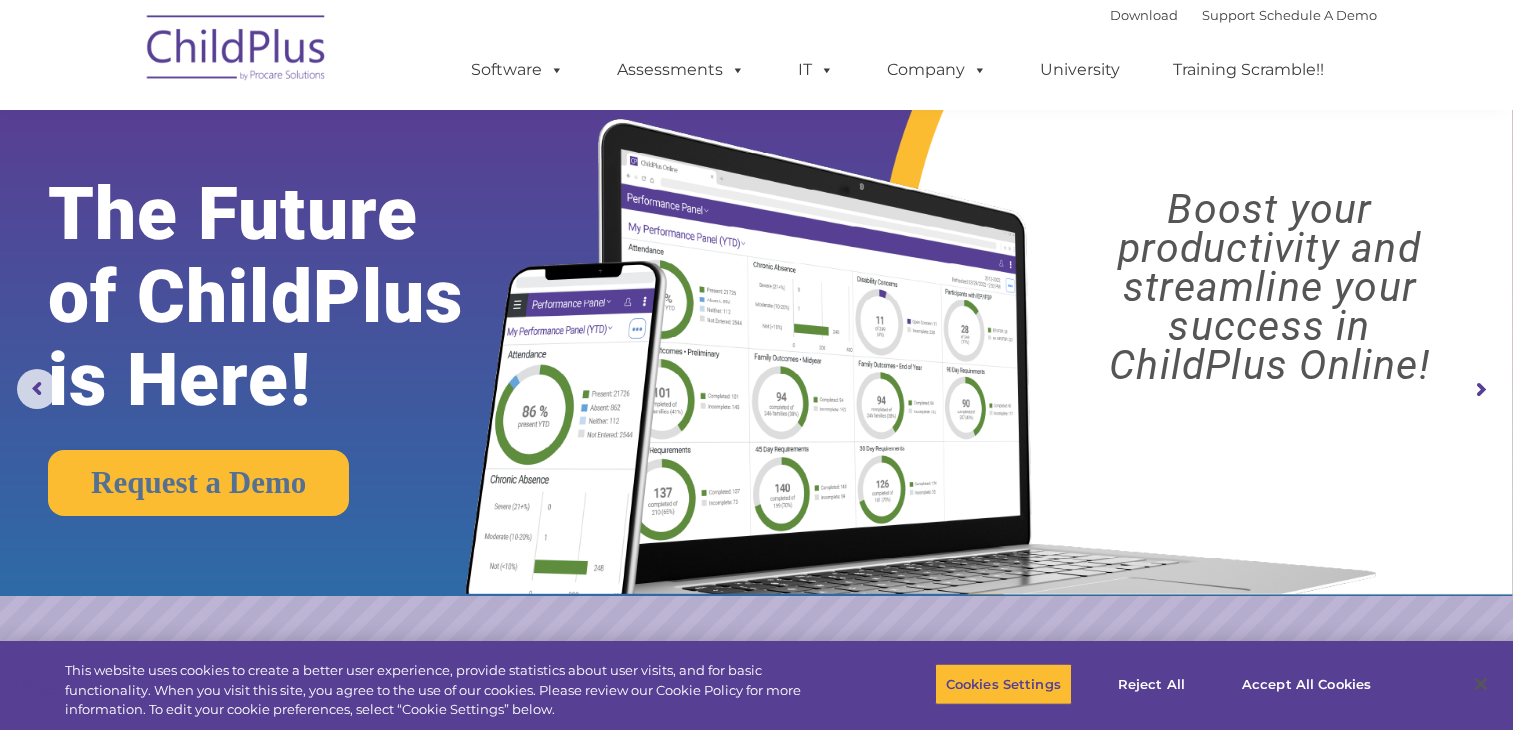 scroll, scrollTop: 1711, scrollLeft: 0, axis: vertical 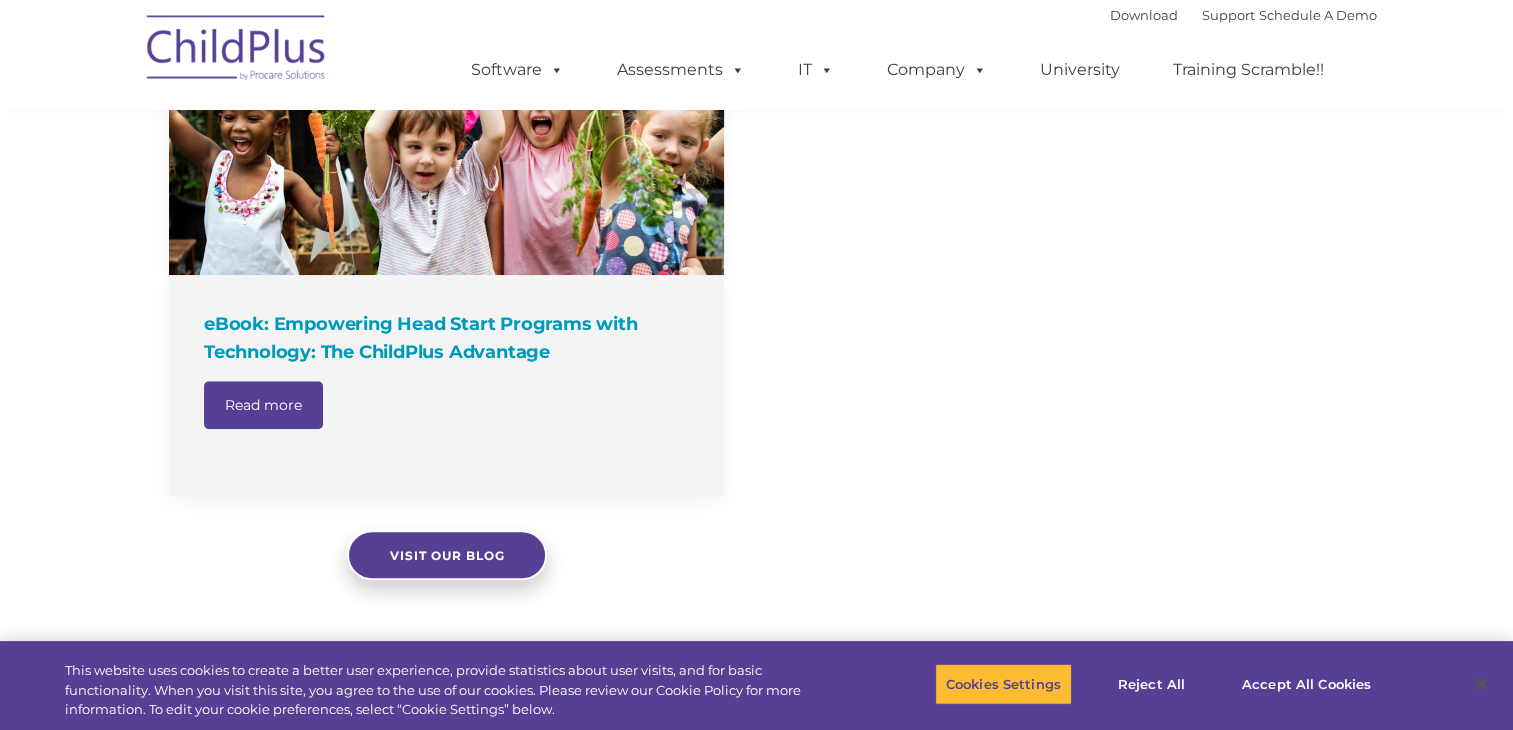 select on "MEDIUM" 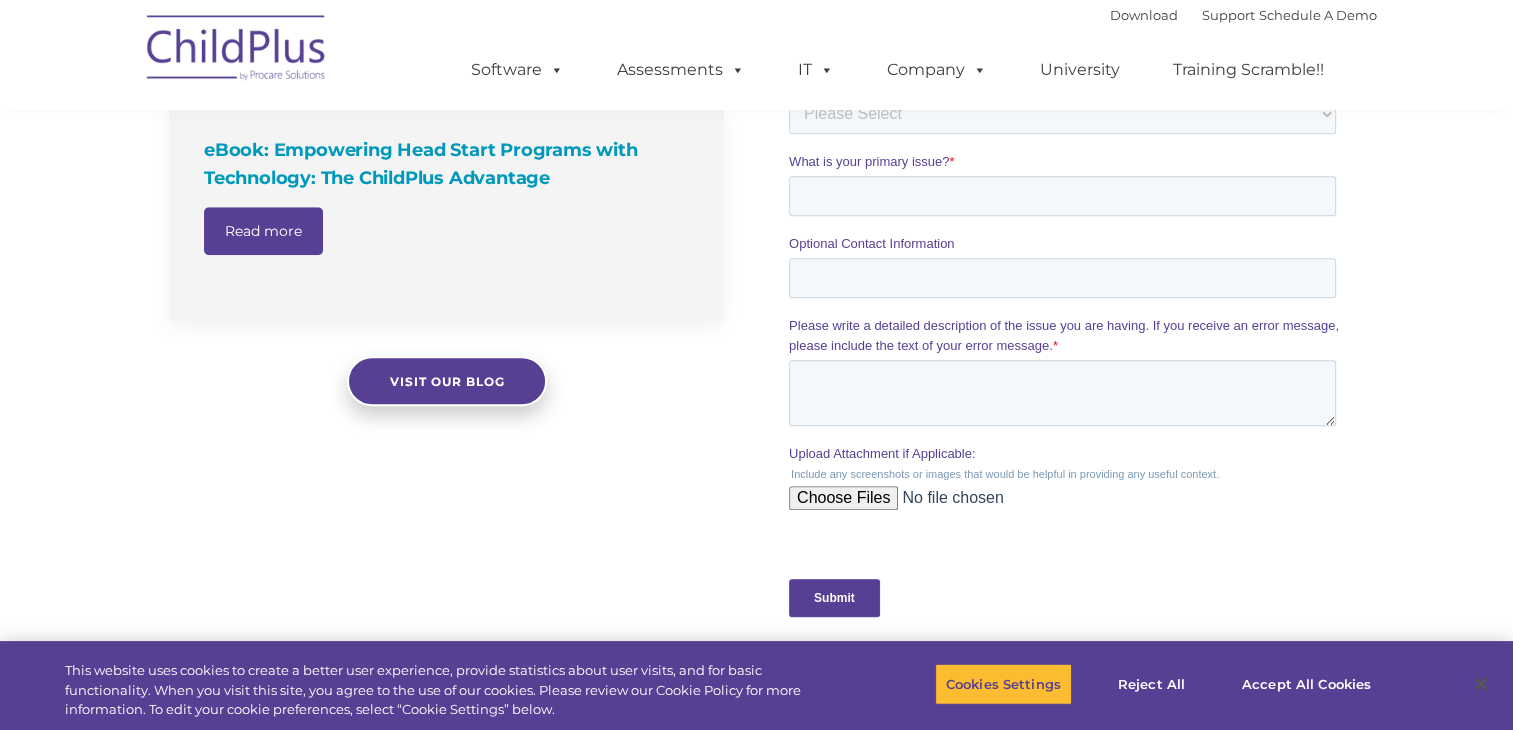 scroll, scrollTop: 0, scrollLeft: 0, axis: both 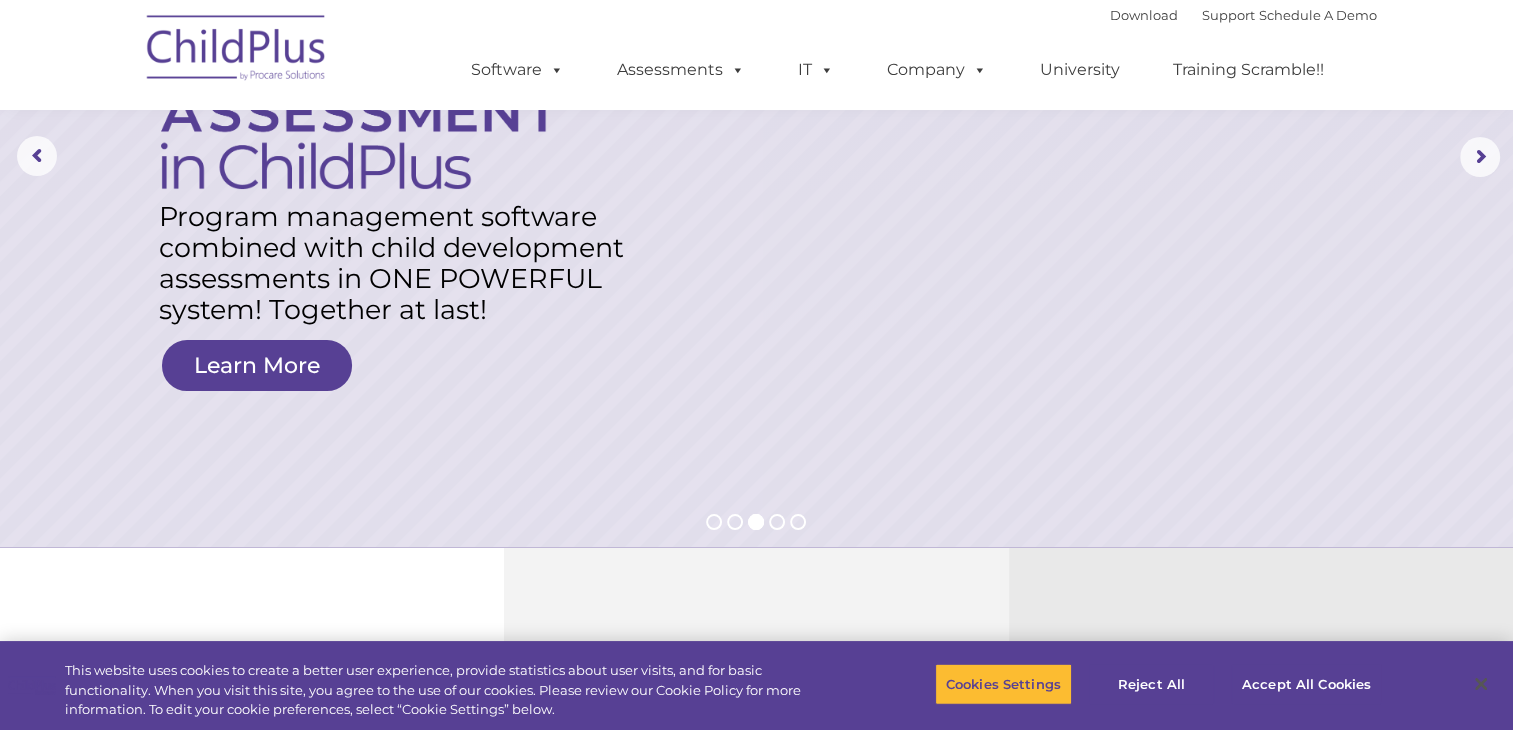 click at bounding box center [756, 157] 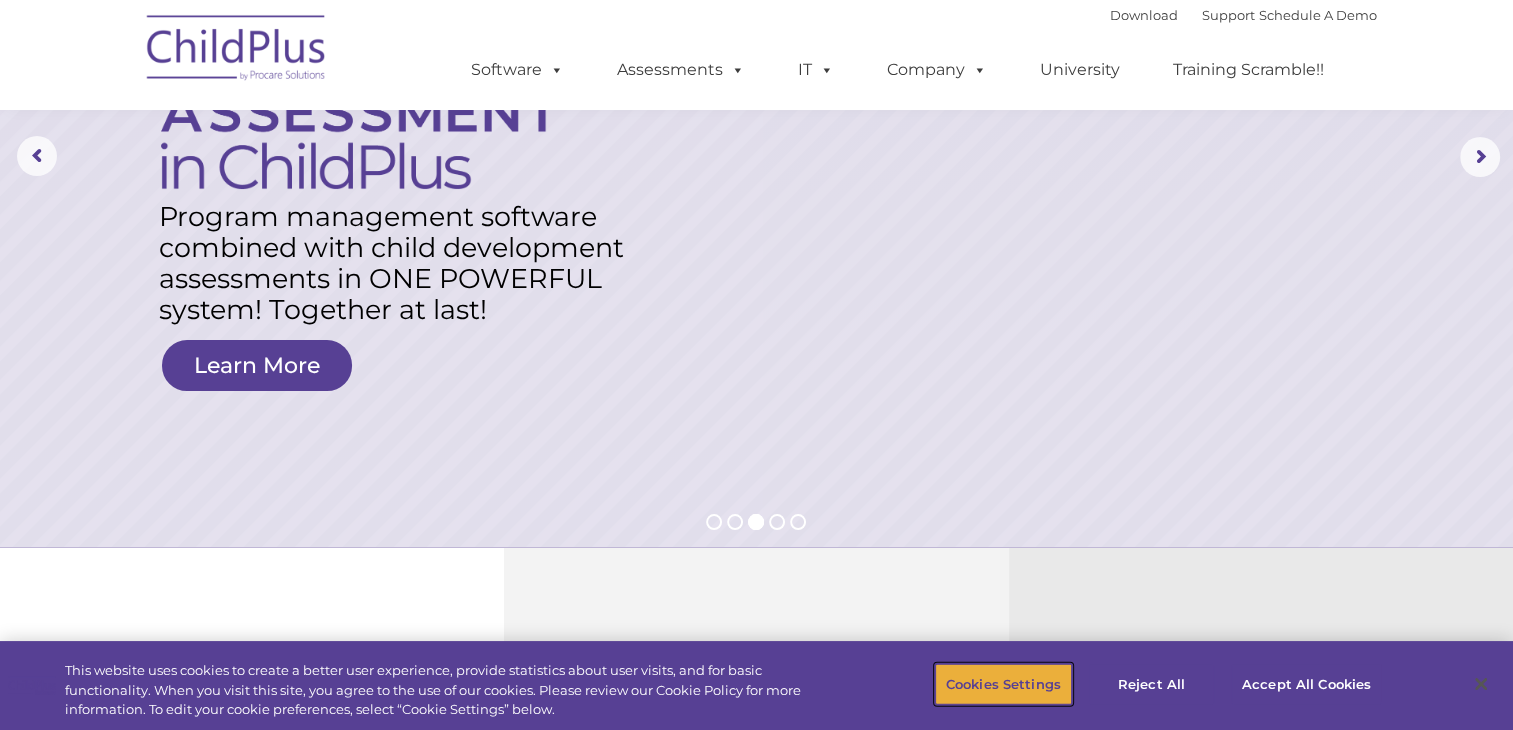 click on "Cookies Settings" at bounding box center (1003, 684) 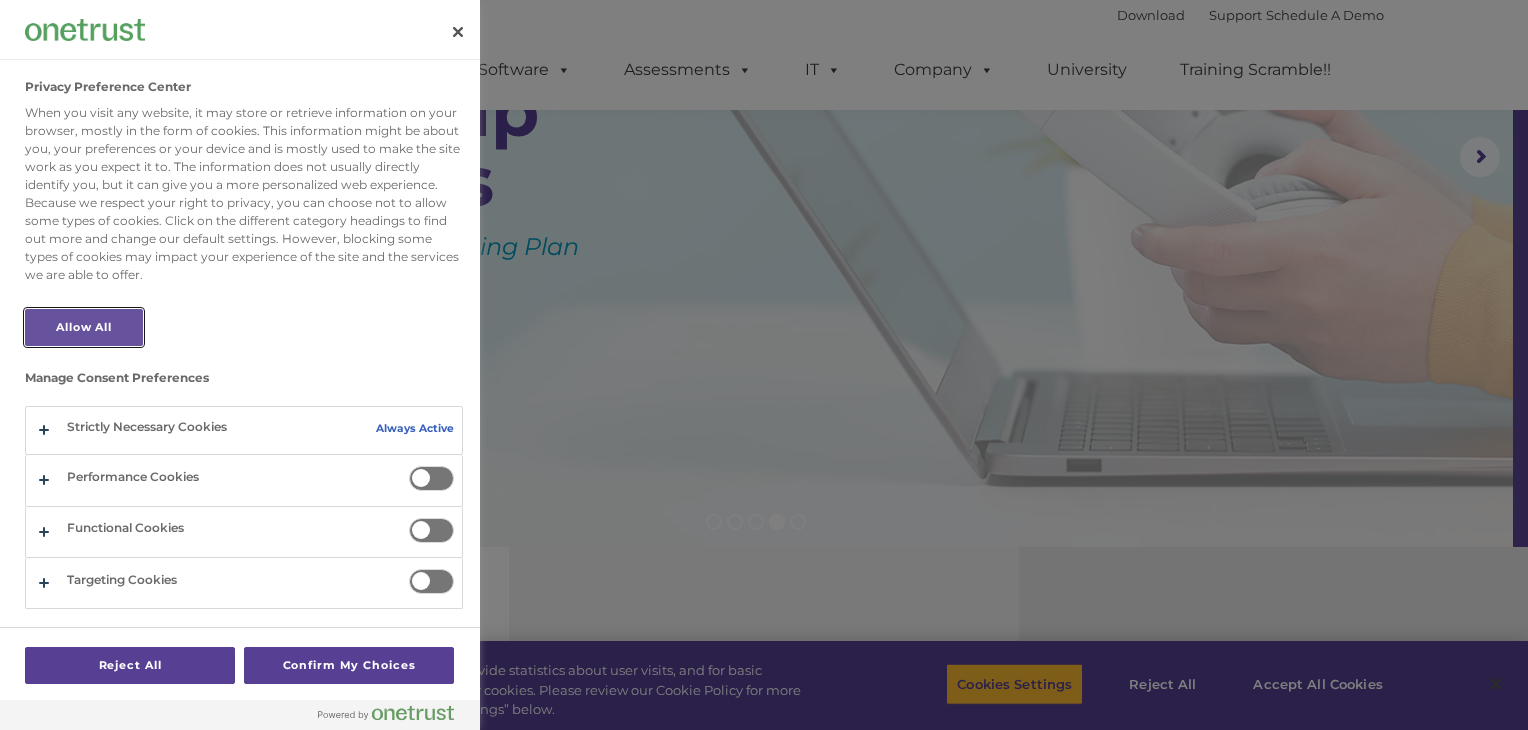 click on "Allow All" at bounding box center [84, 327] 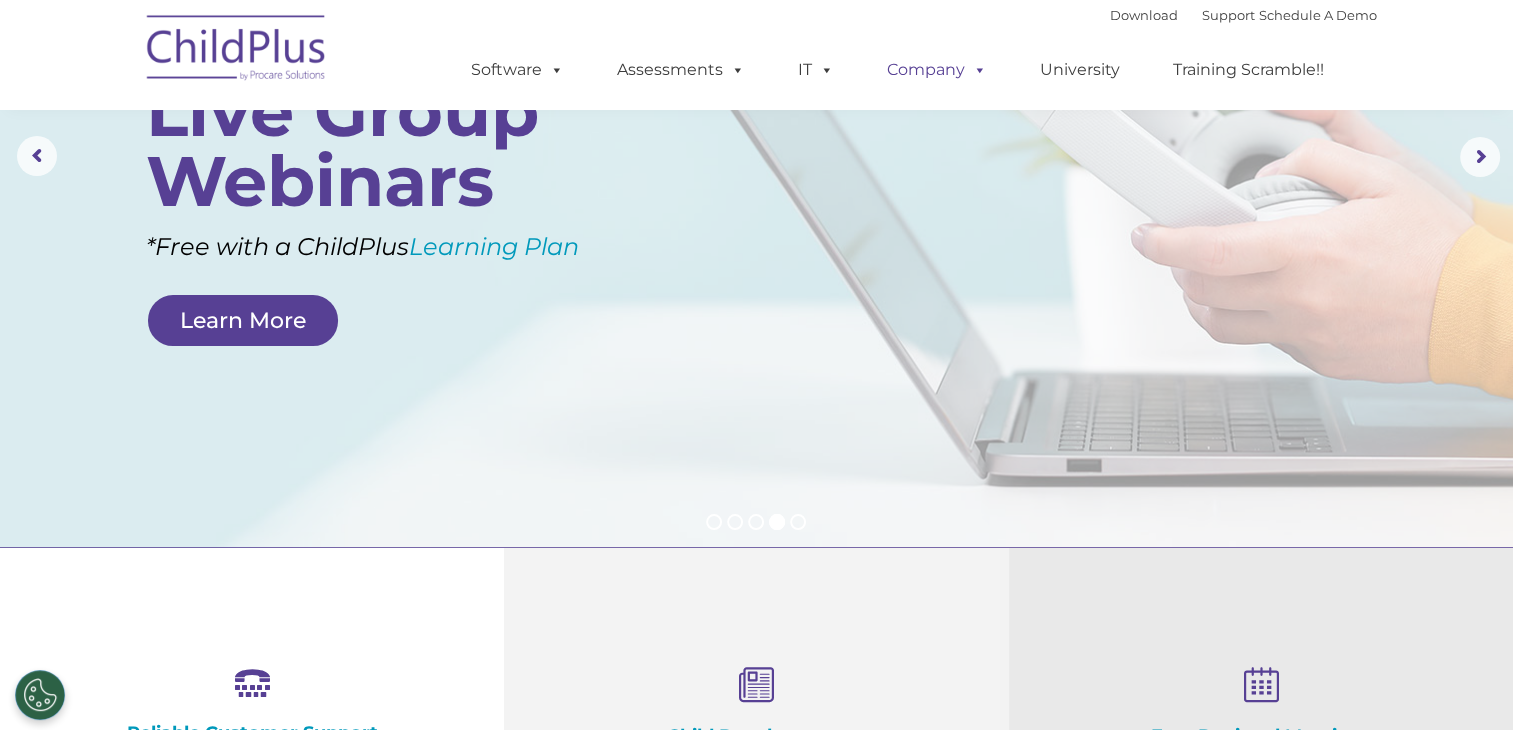 click on "Company" at bounding box center (937, 70) 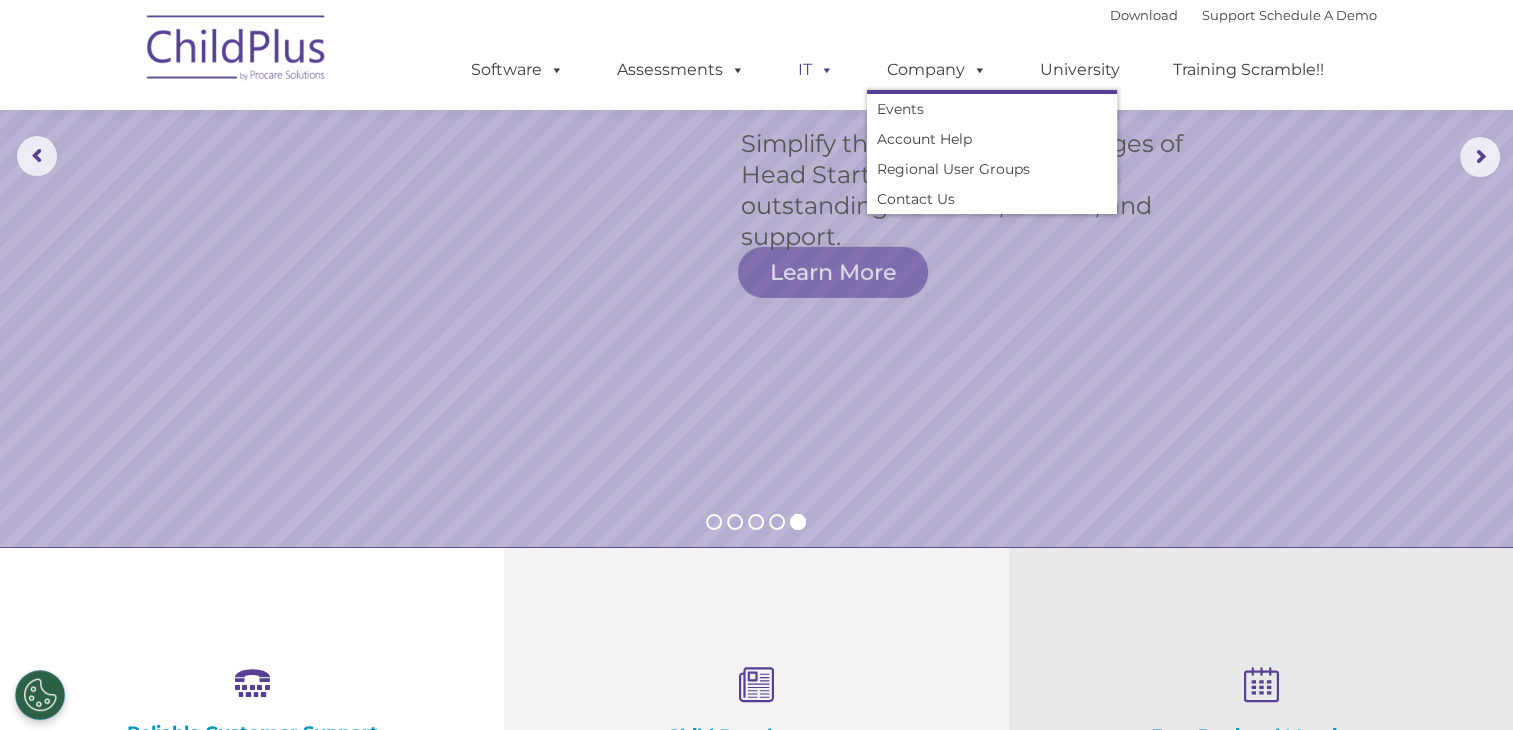 click at bounding box center [823, 69] 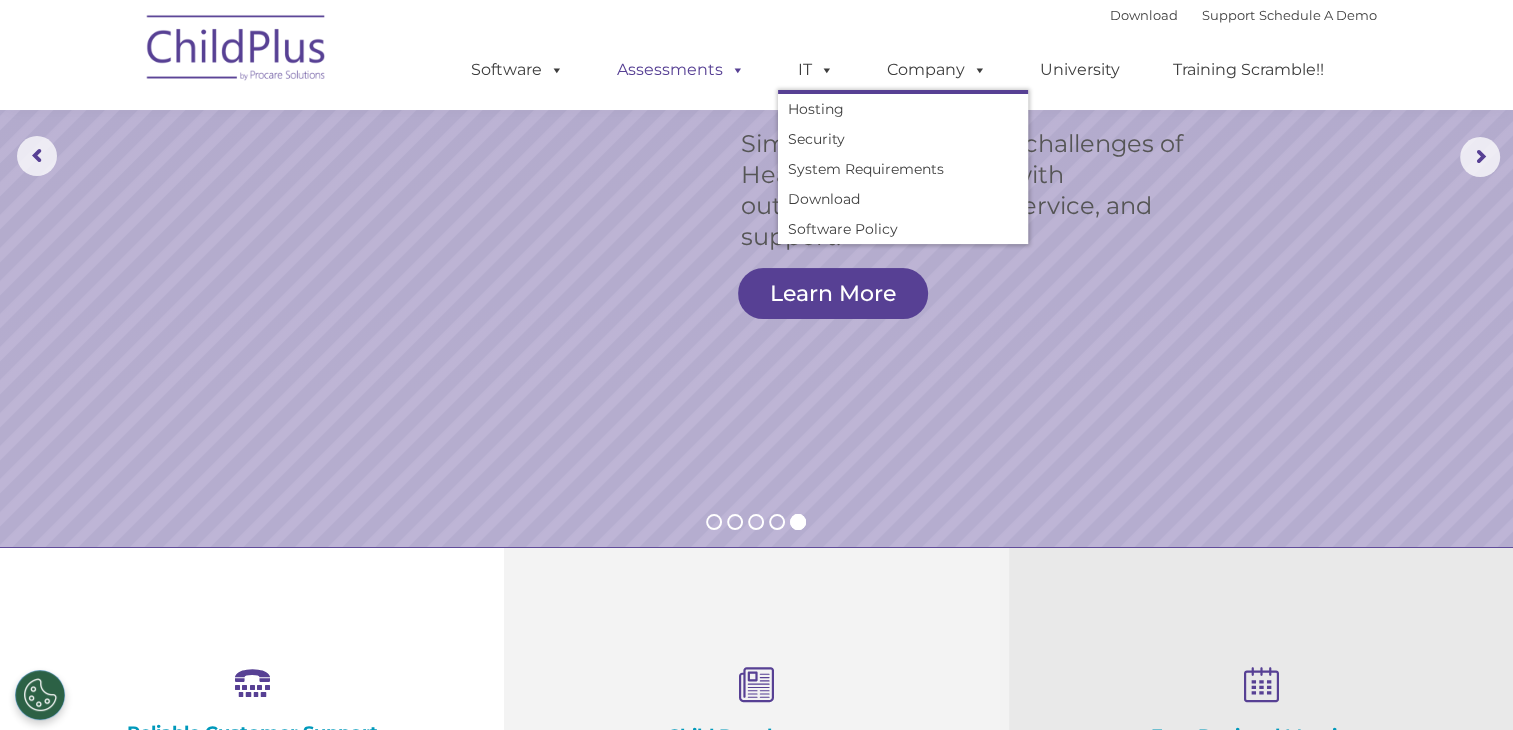 click at bounding box center (734, 69) 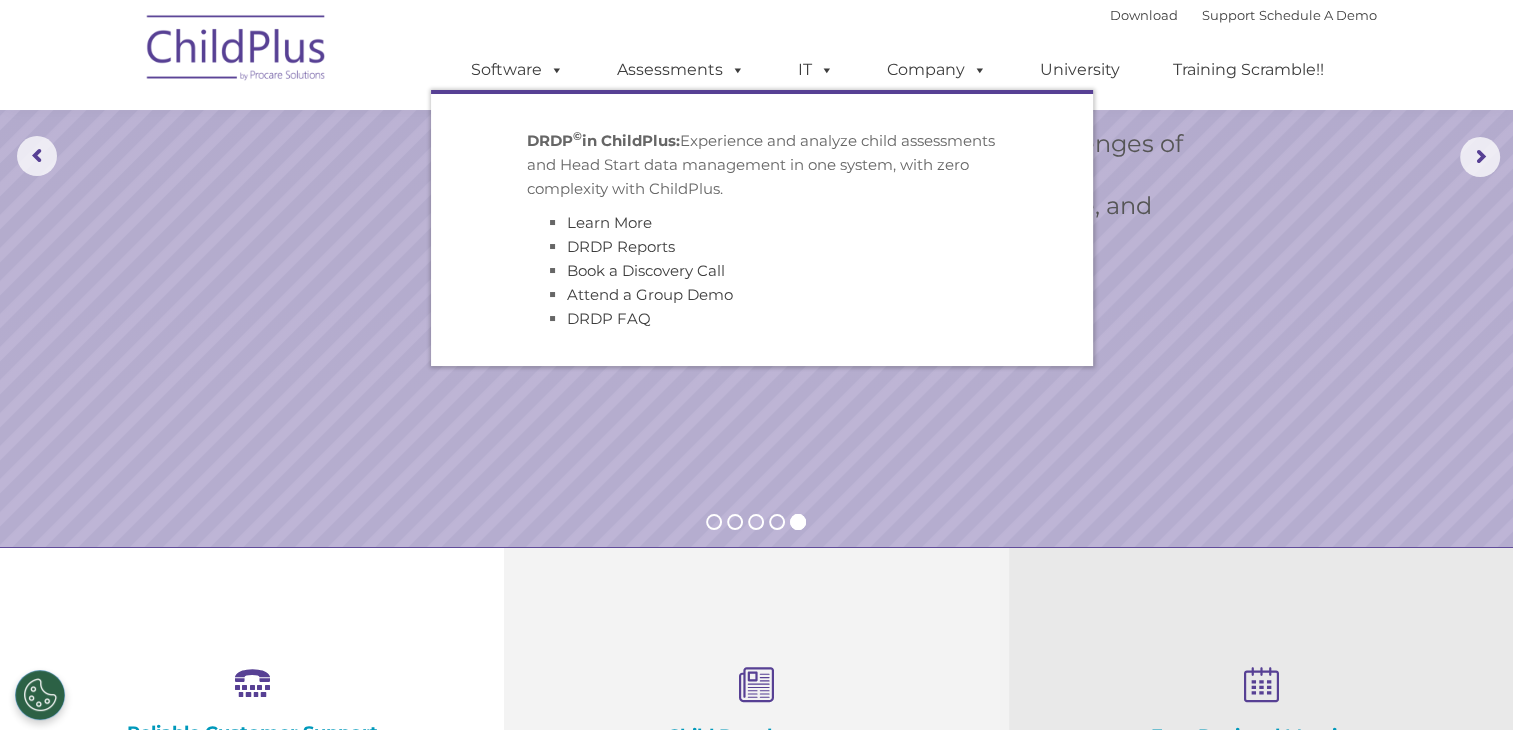 click on "Software
ChildPlus:  The original and most widely-used Head Start data management system with over 35 years of experience providing software, service, and support.
Learn More
Features
Schedule A Demo
Getting Started
Assessments
DRDP ©  in ChildPlus:  Experience and analyze child assessments and Head Start data management in one system, with zero complexity with ChildPlus.
Learn More
DRDP Reports
Book a Discovery Call
Attend a Group Demo
DRDP FAQ
IT
Hosting Security System Requirements Download Software Policy
Company
Events Account Help Regional User Groups Contact Us
University Training Scramble!!" at bounding box center (904, 70) 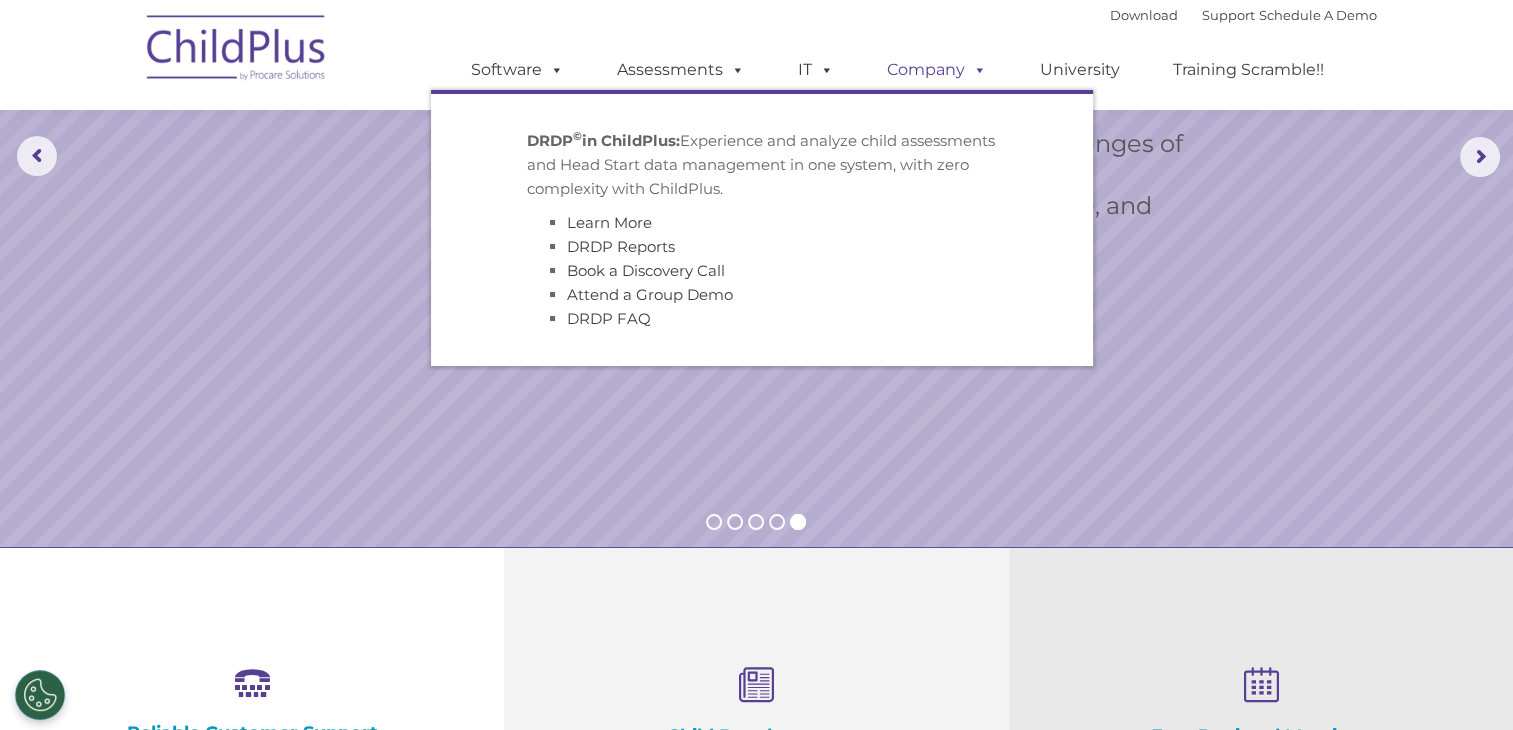 click on "Company" at bounding box center [937, 70] 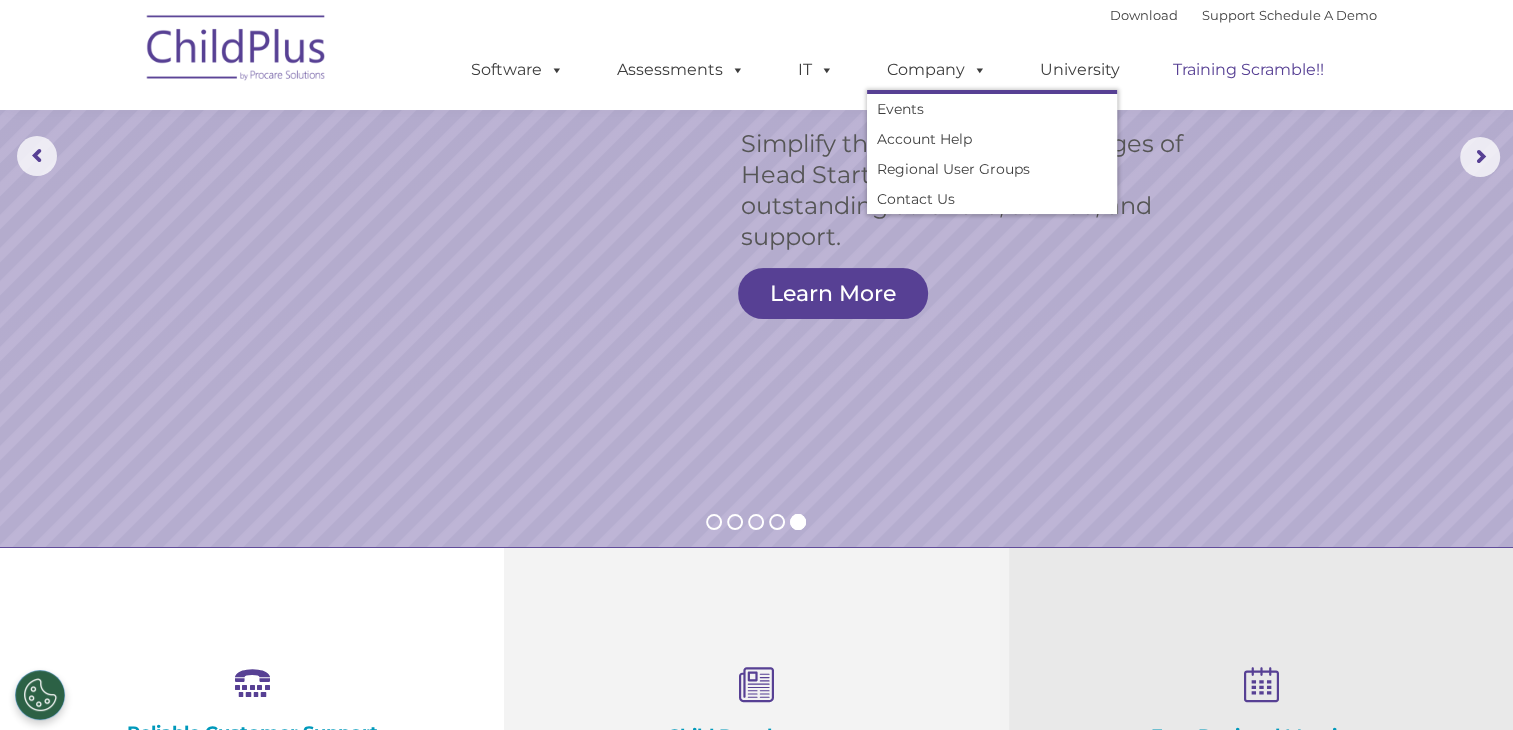 click on "Training Scramble!!" at bounding box center [1248, 70] 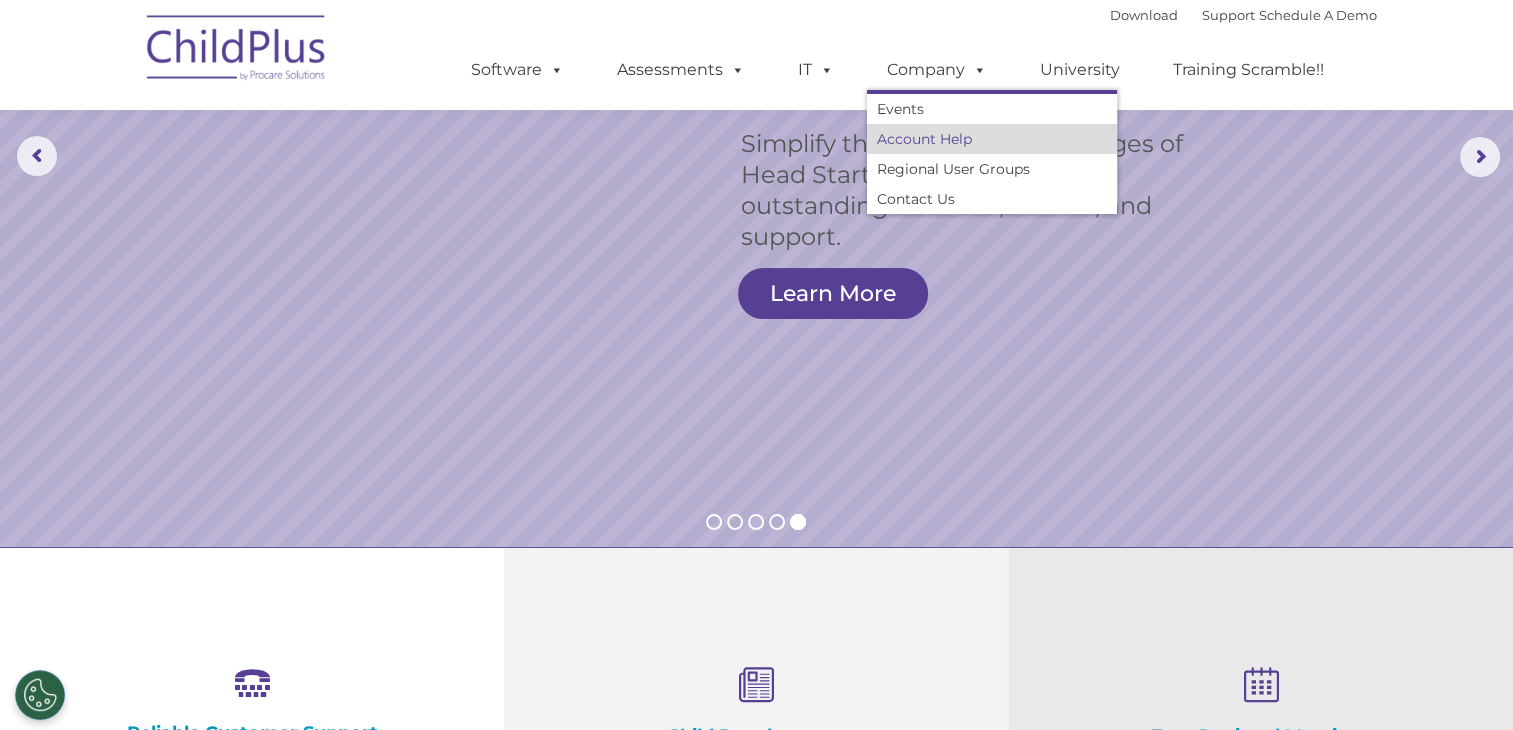 click on "Account Help" at bounding box center [992, 139] 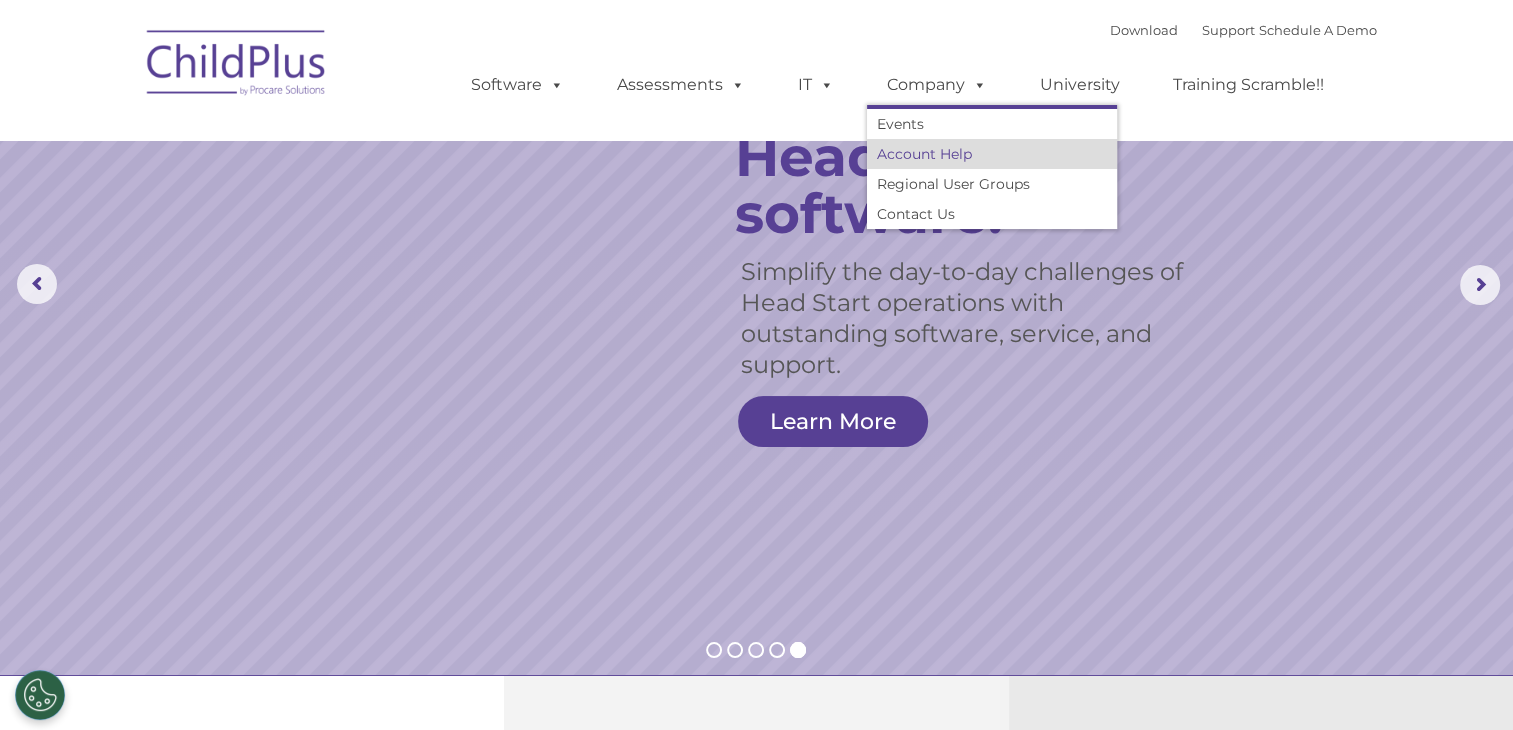 scroll, scrollTop: 0, scrollLeft: 0, axis: both 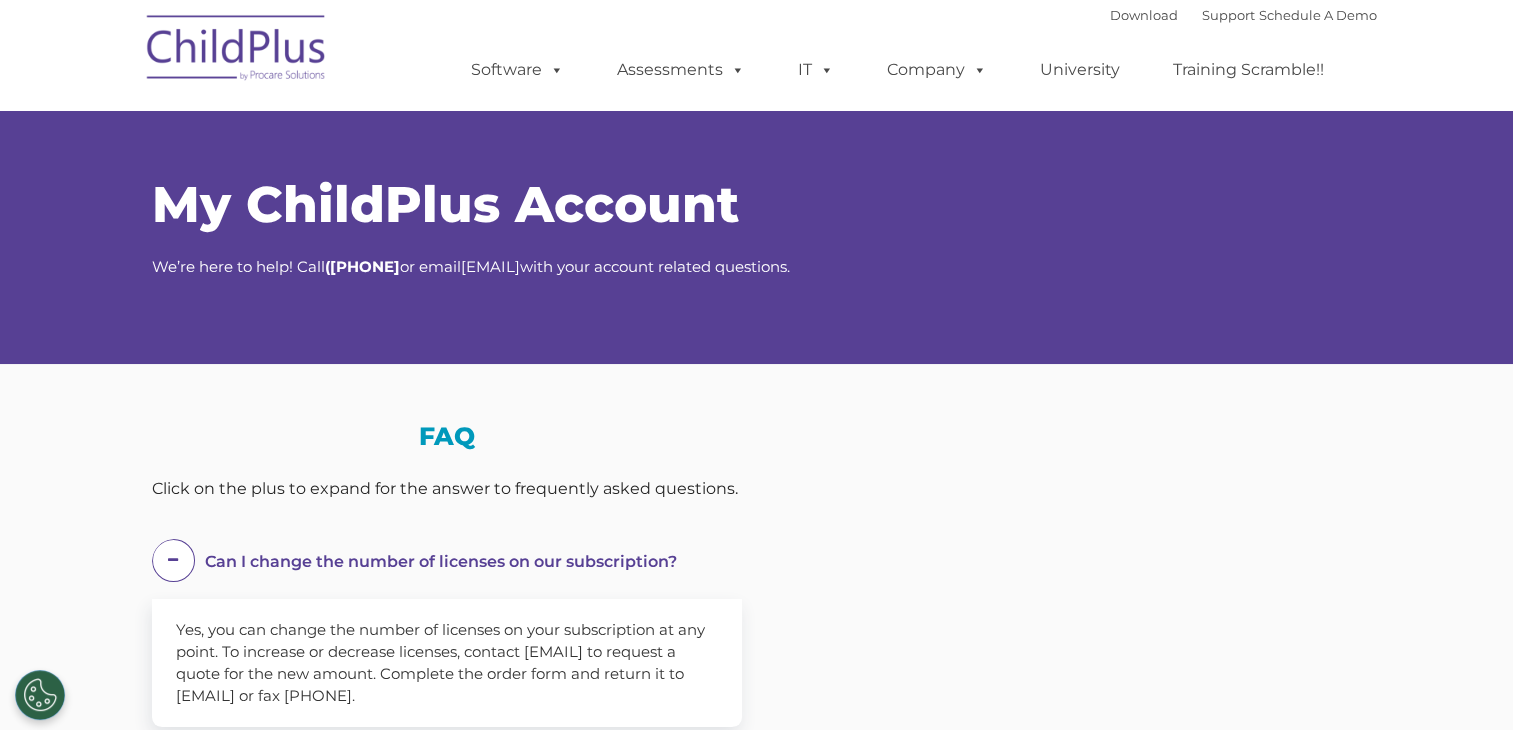 select on "MEDIUM" 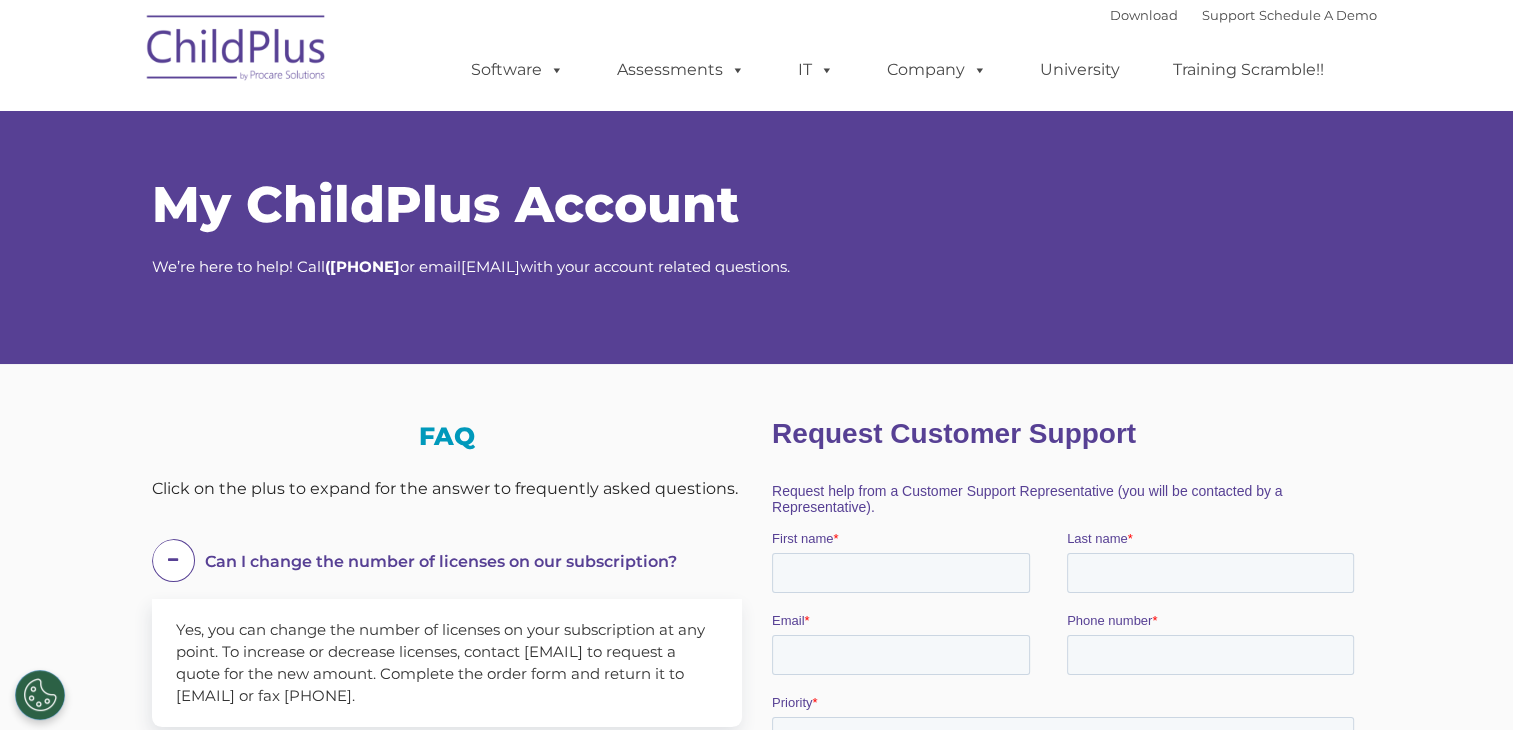 scroll, scrollTop: 0, scrollLeft: 0, axis: both 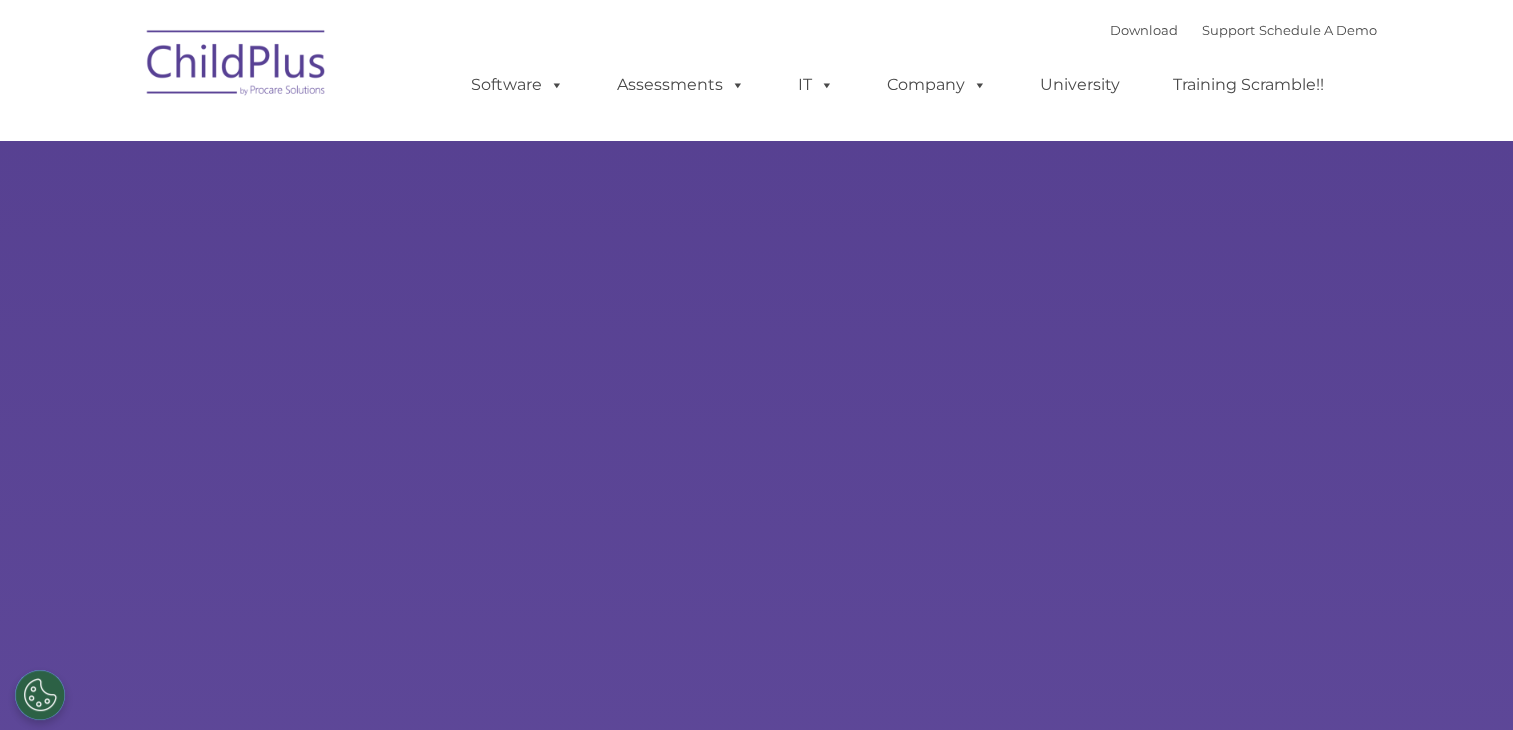 select on "MEDIUM" 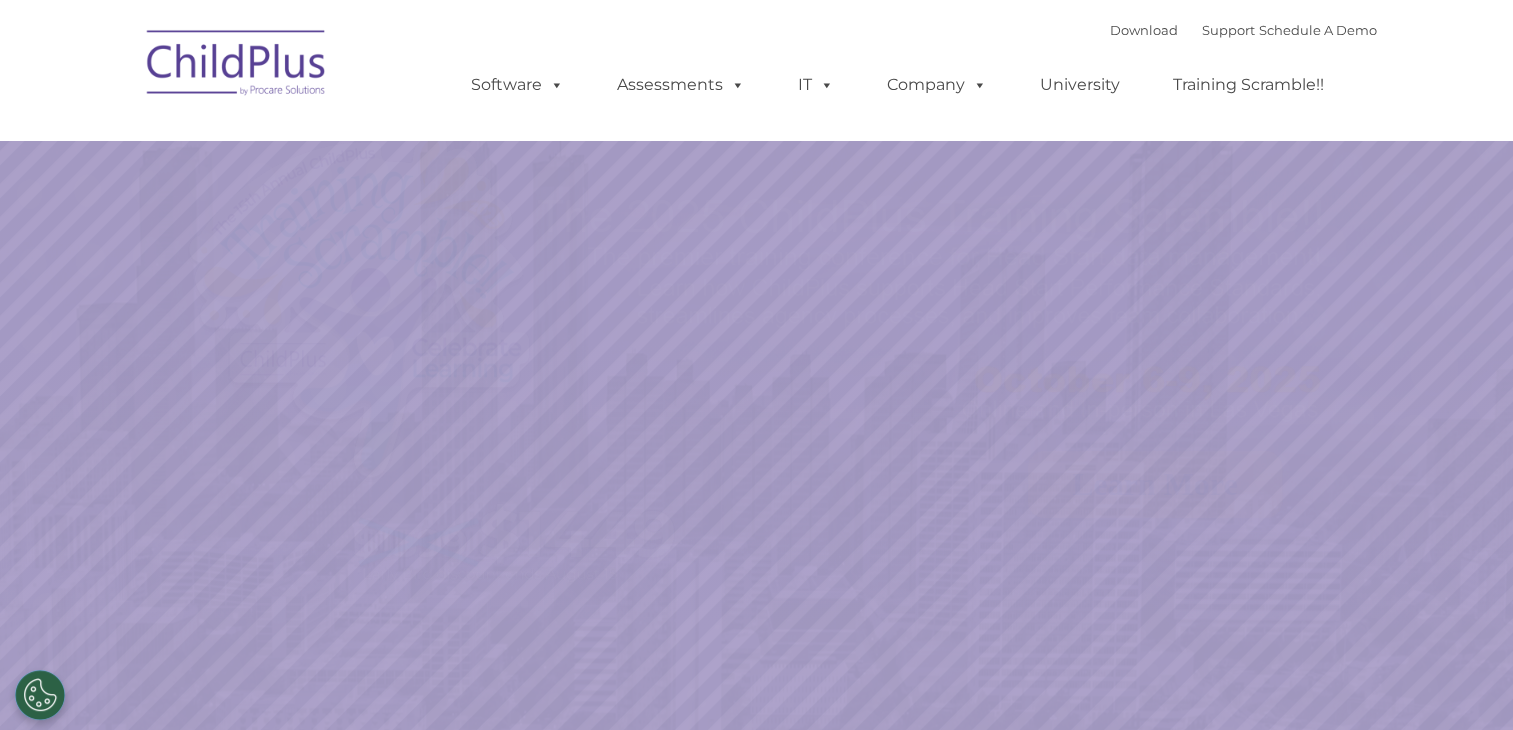scroll, scrollTop: 0, scrollLeft: 0, axis: both 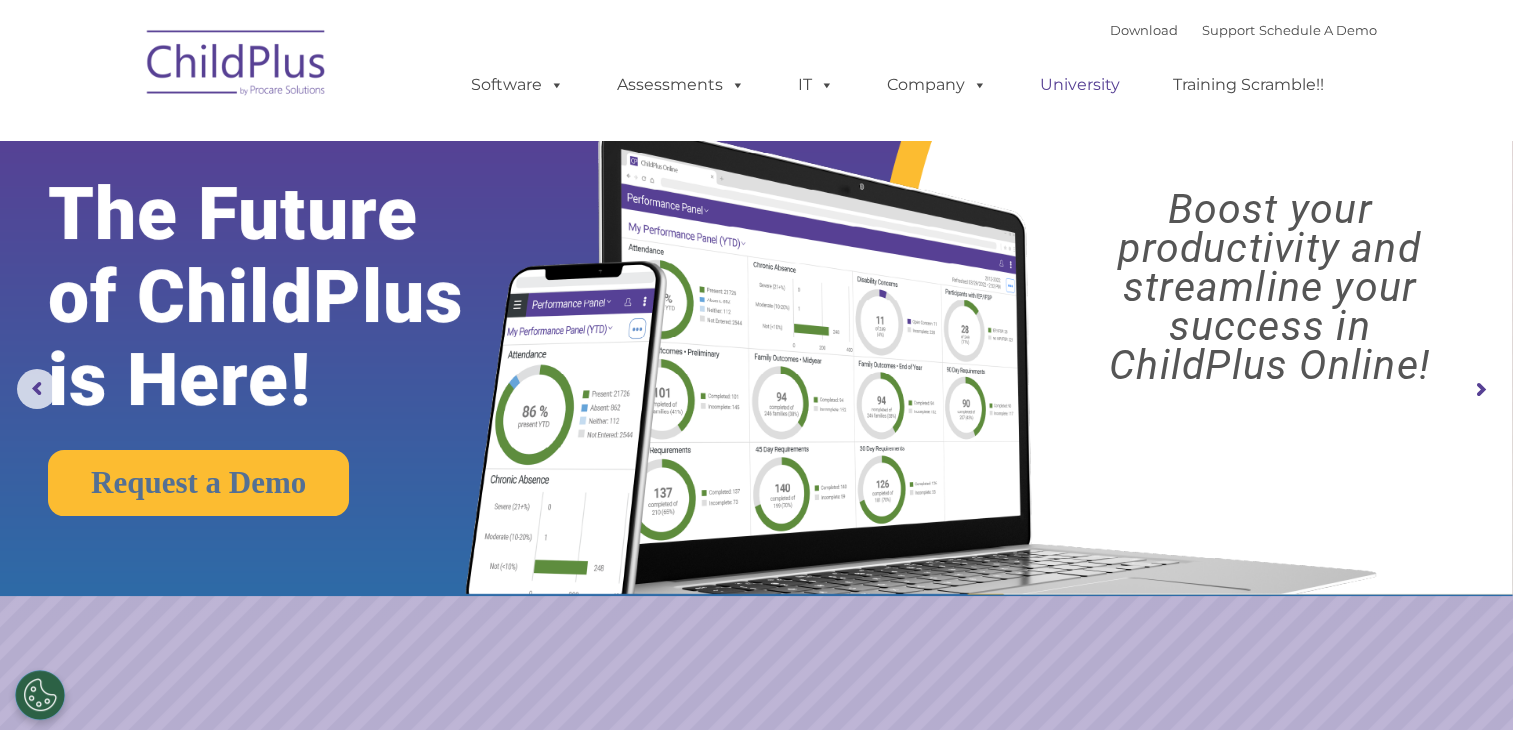 click on "University" at bounding box center (1080, 85) 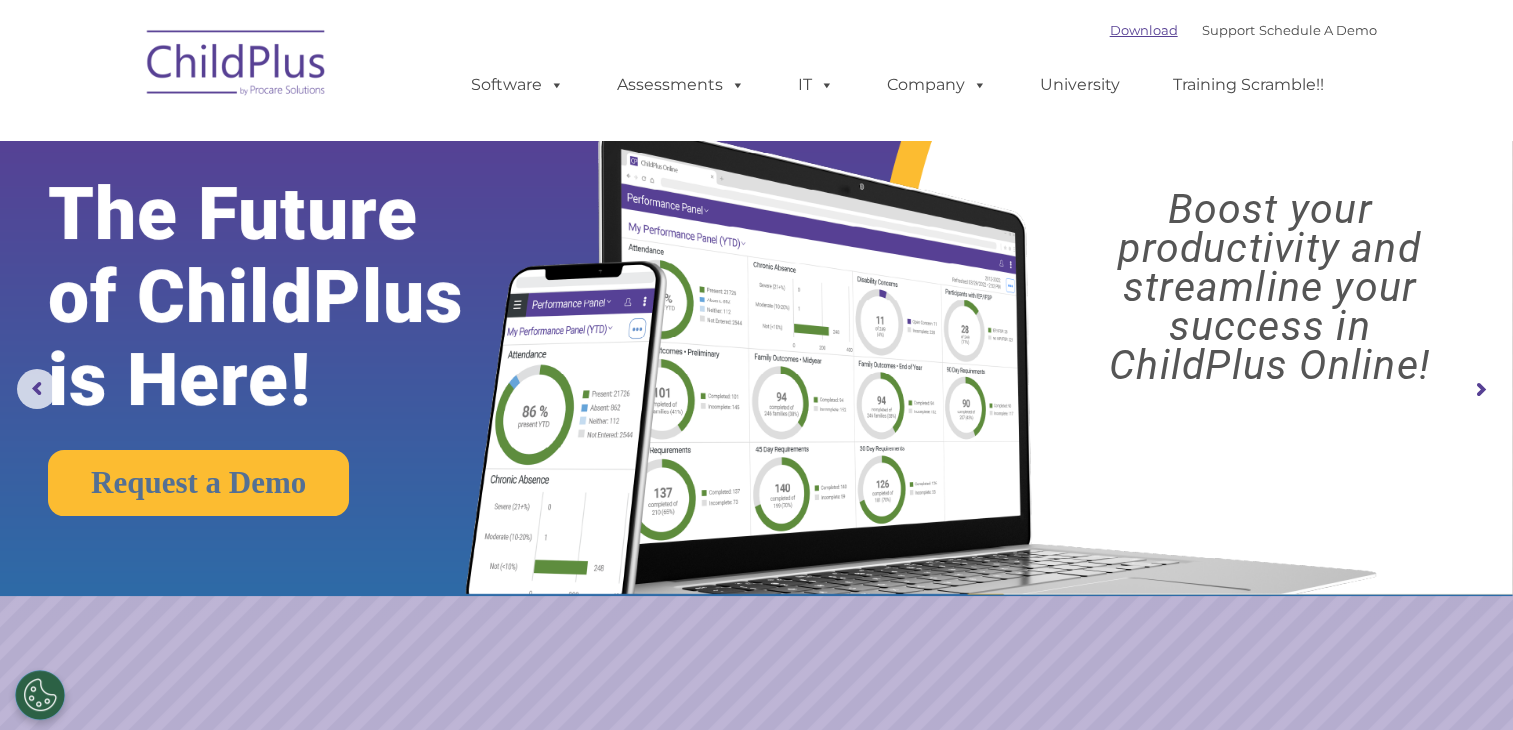 click on "Download" at bounding box center [1144, 30] 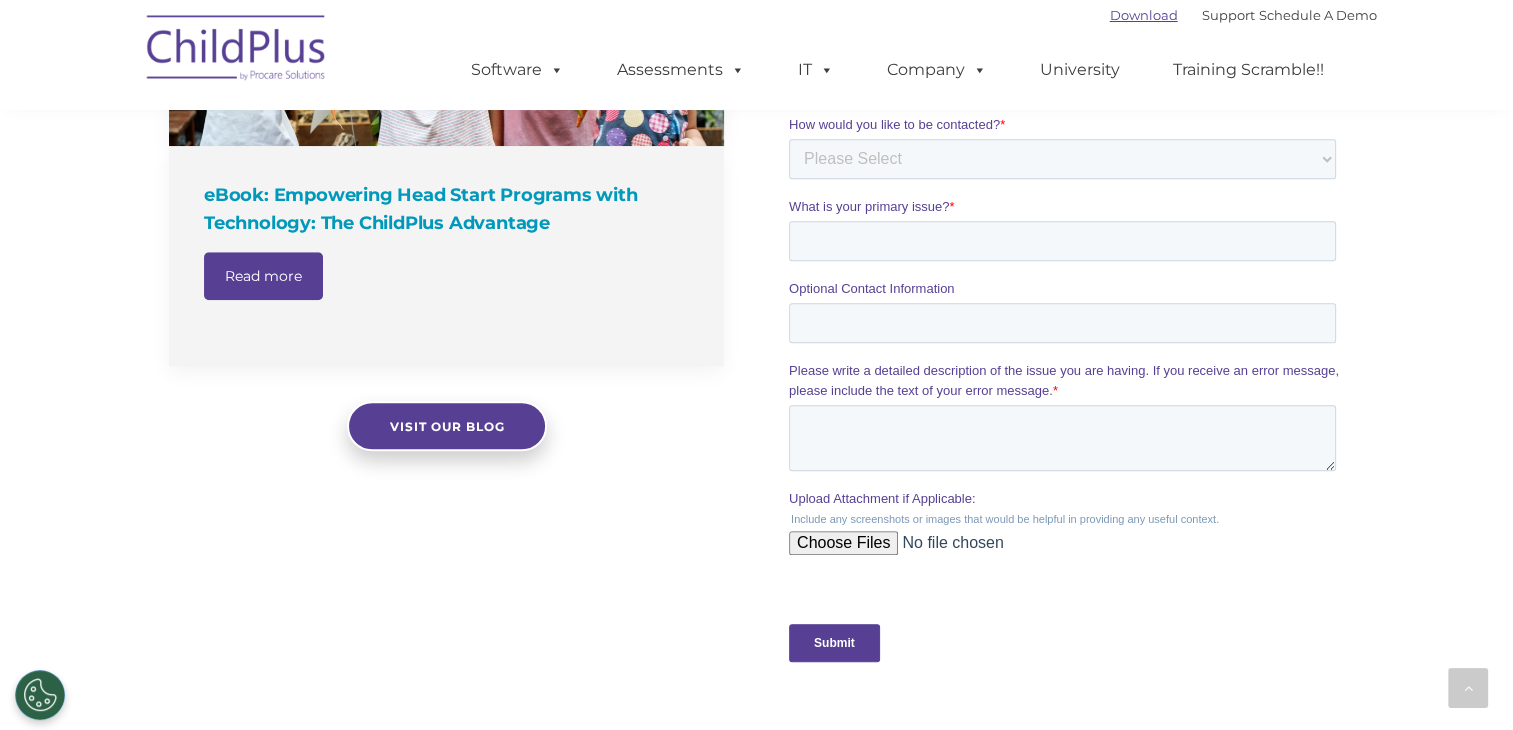 scroll, scrollTop: 1537, scrollLeft: 0, axis: vertical 